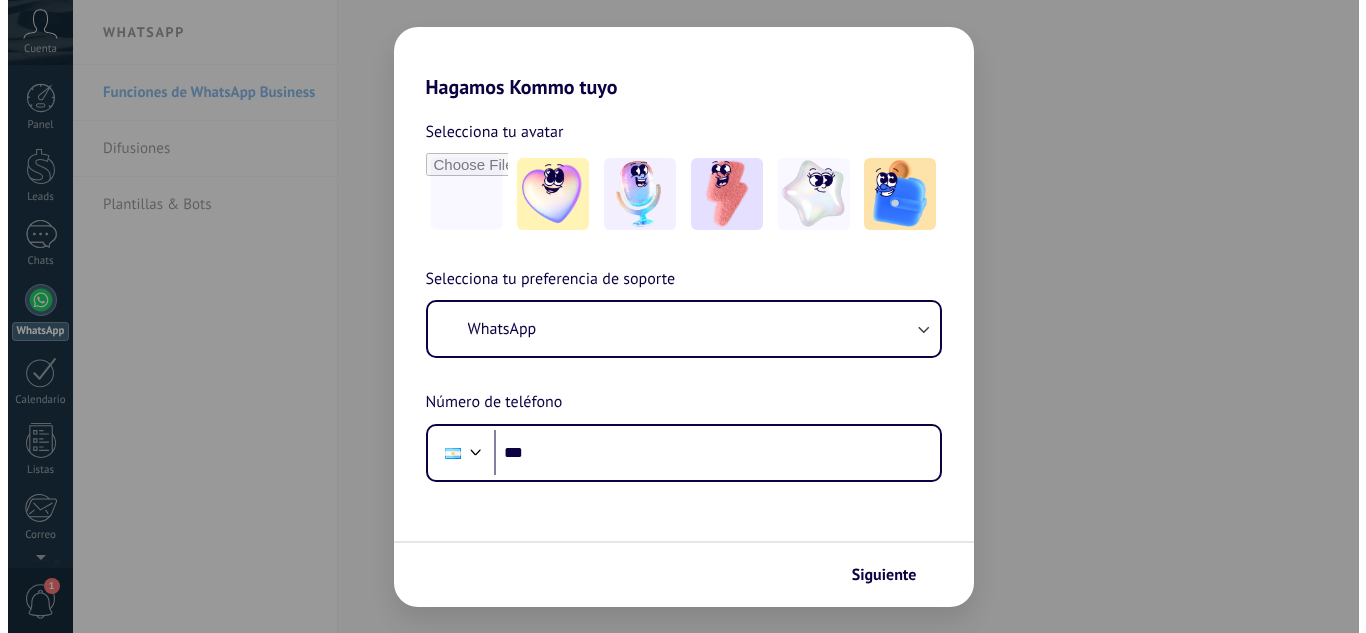scroll, scrollTop: 0, scrollLeft: 0, axis: both 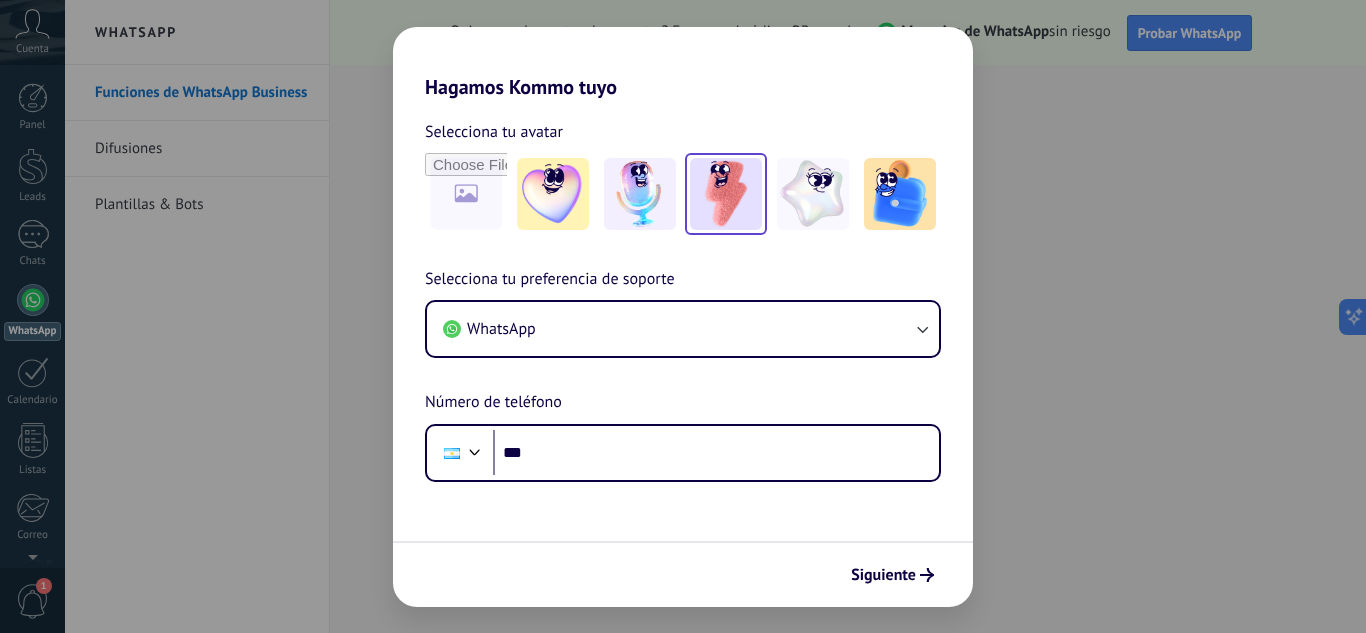 click at bounding box center (553, 194) 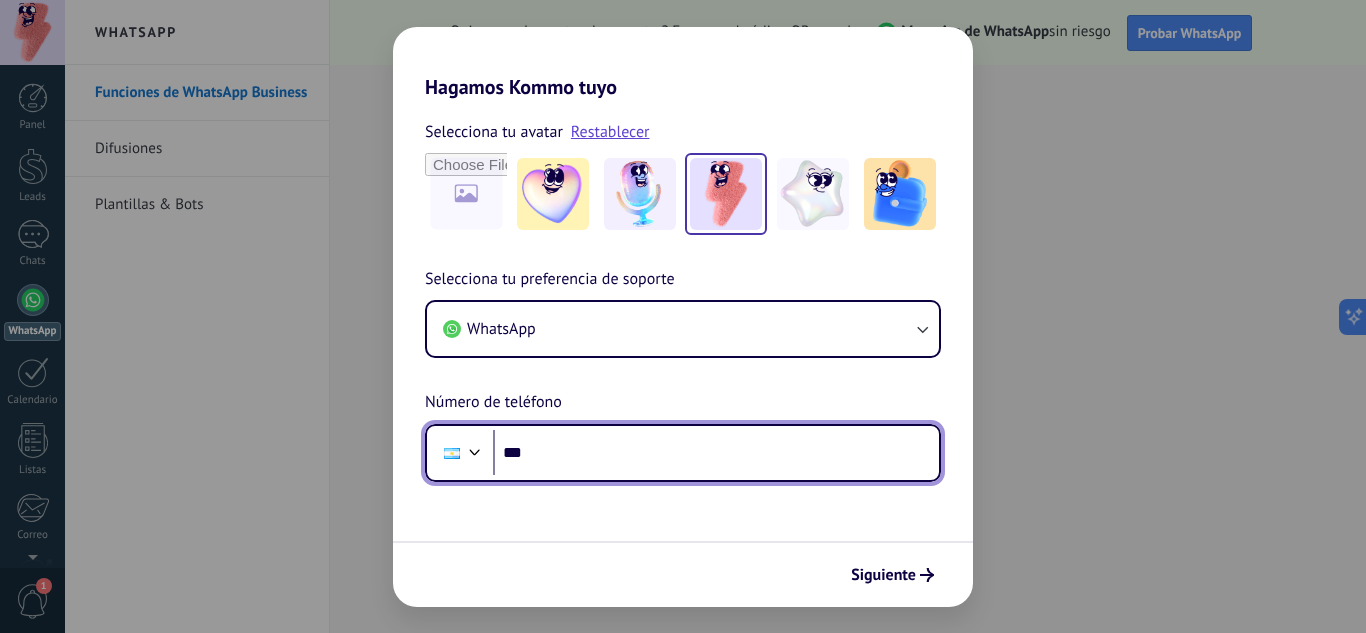 click on "***" at bounding box center [716, 453] 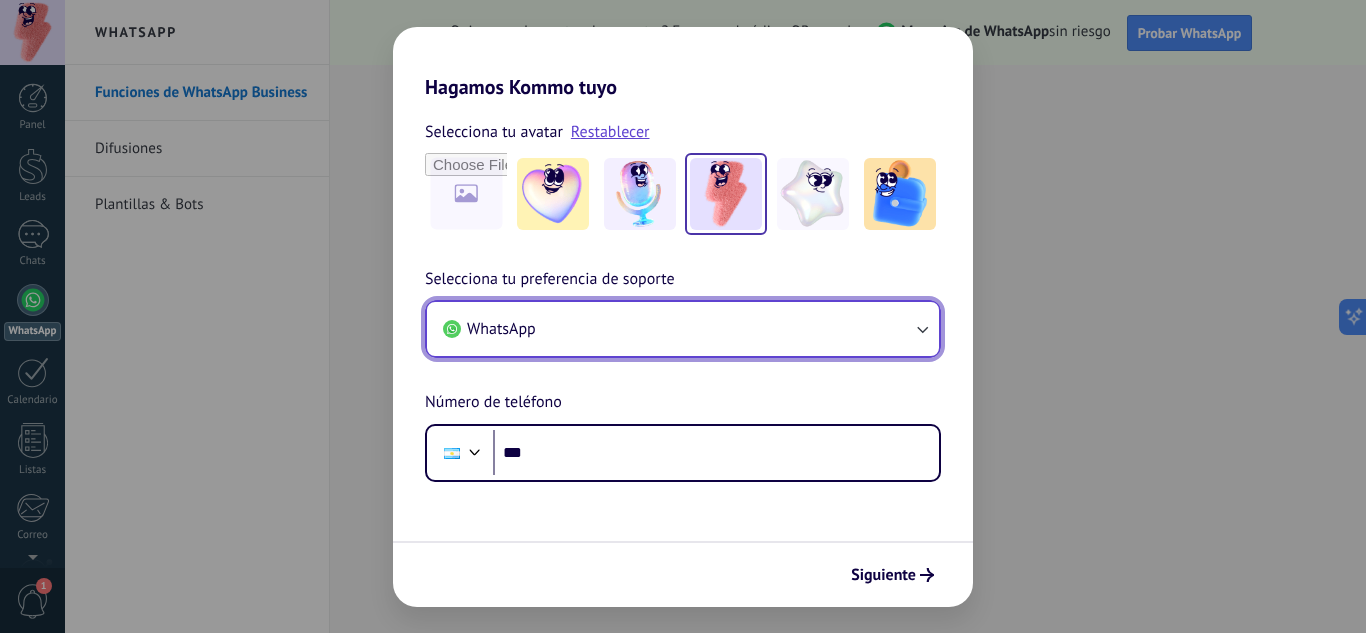 click on "WhatsApp" at bounding box center [683, 329] 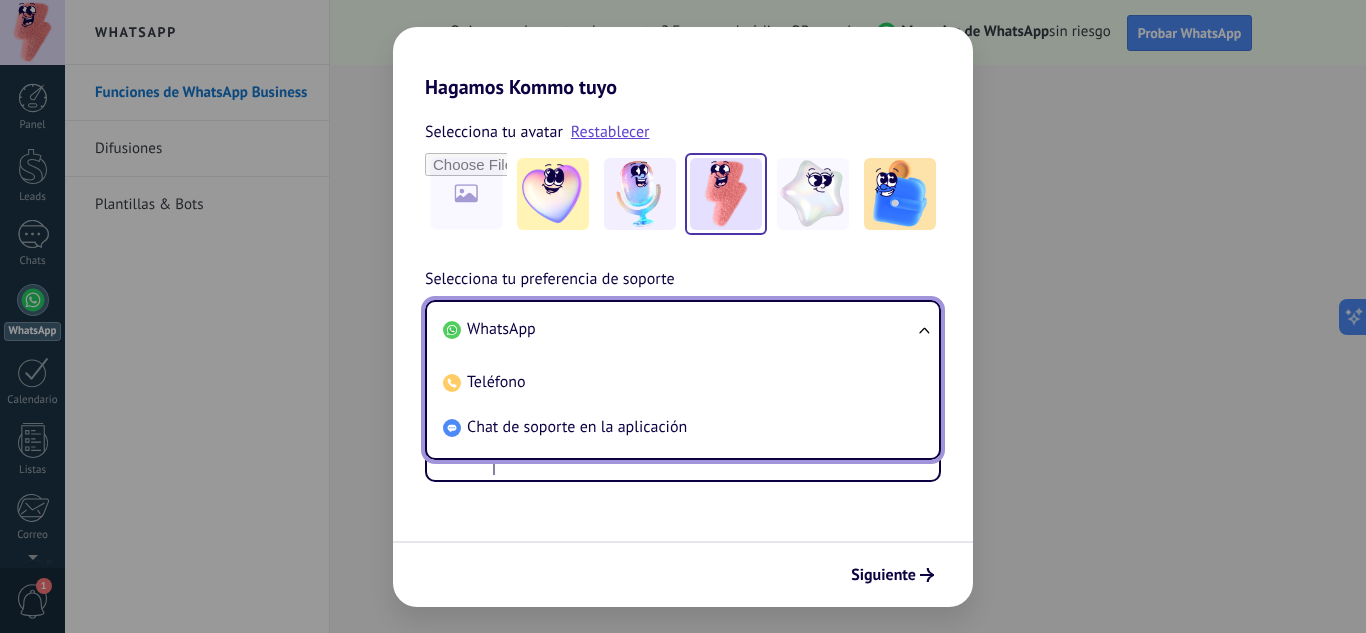 click on "WhatsApp" at bounding box center [679, 329] 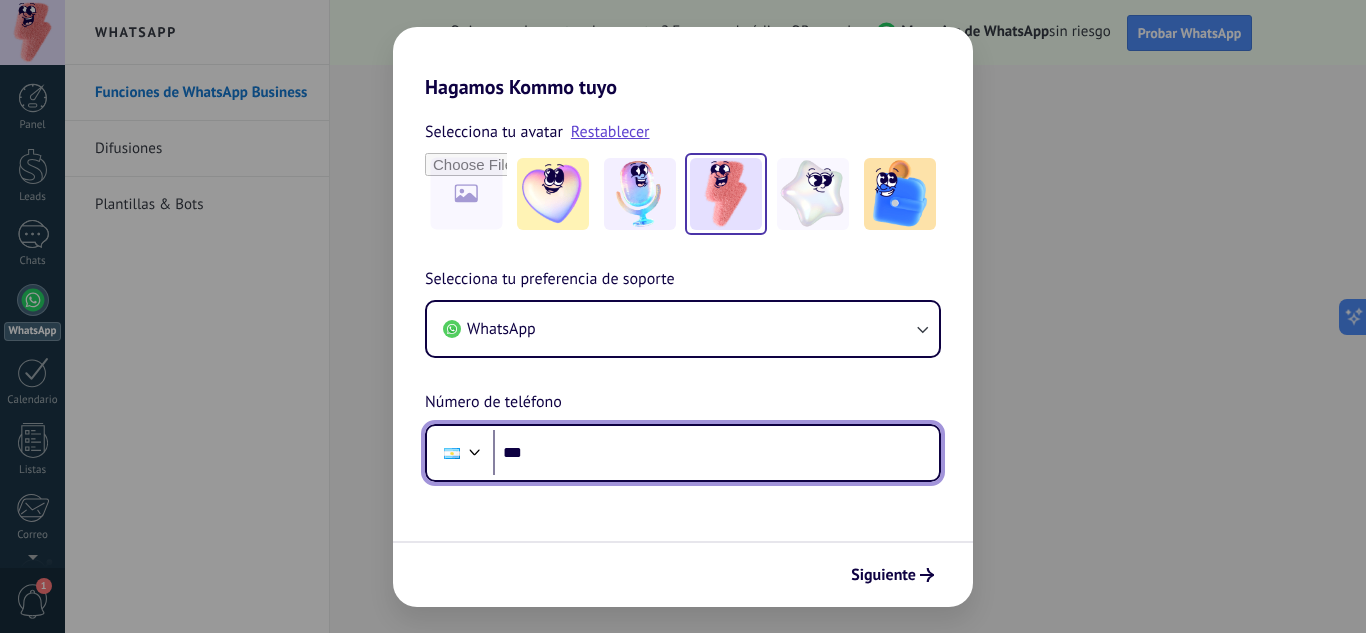 click on "***" at bounding box center [716, 453] 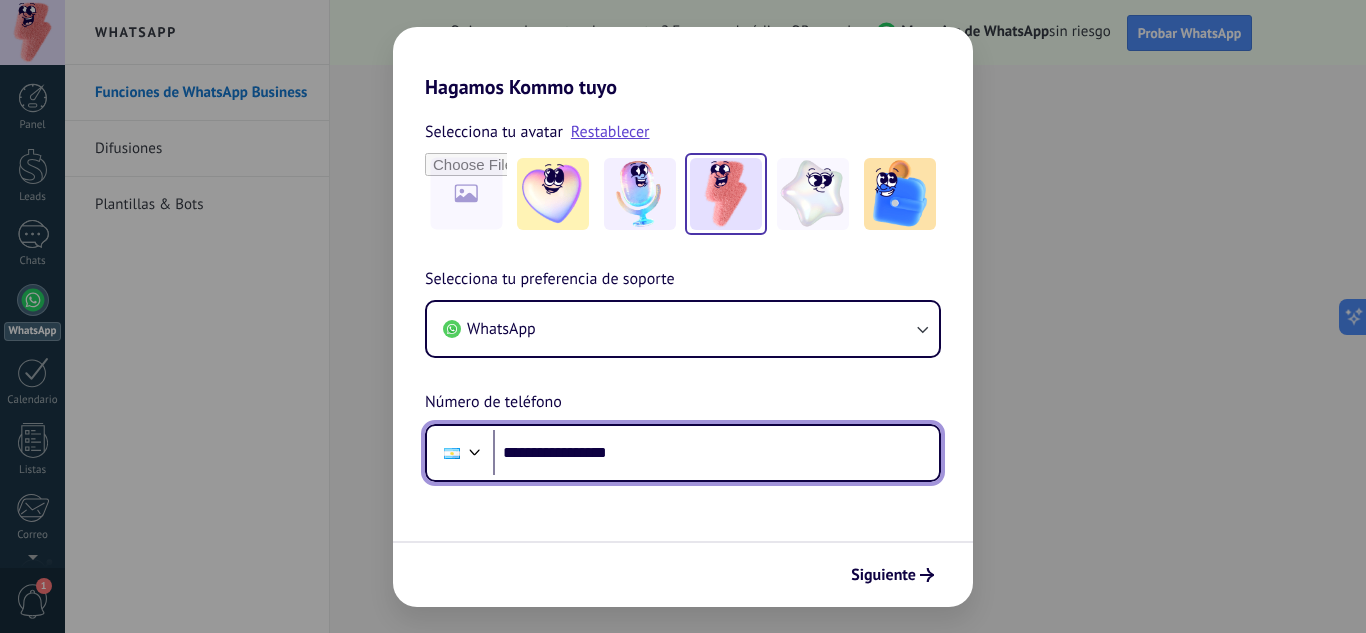 click on "**********" at bounding box center (716, 453) 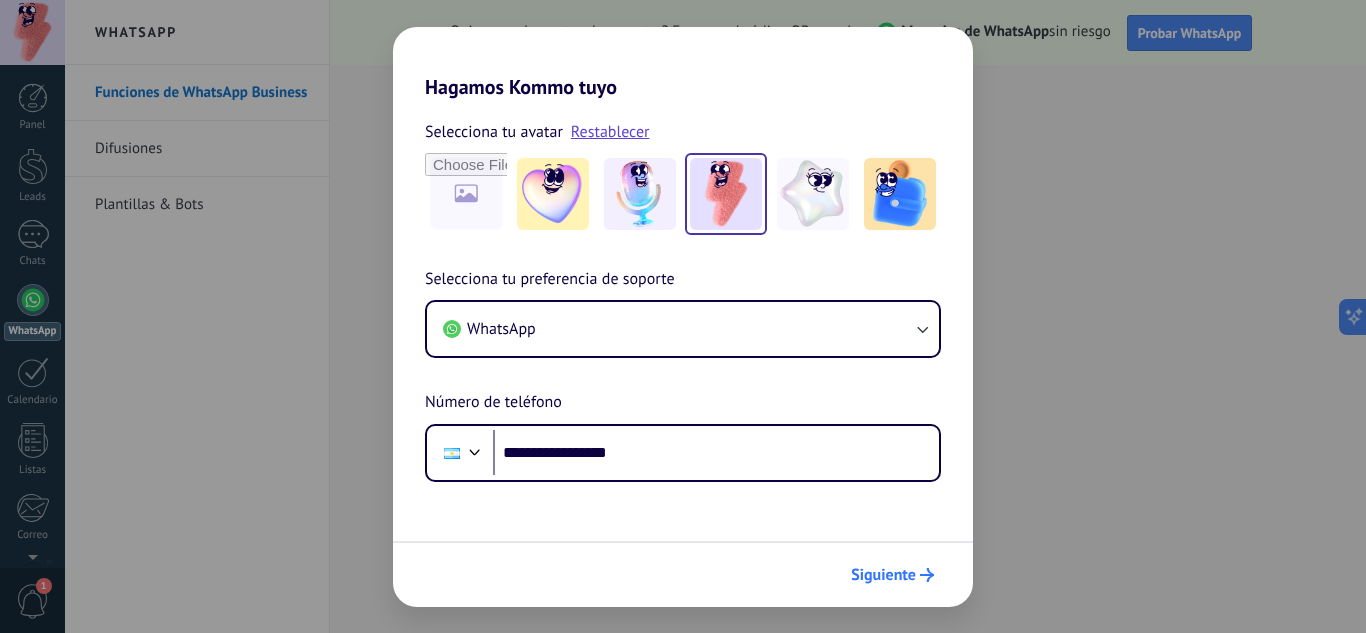 click on "Siguiente" at bounding box center (883, 575) 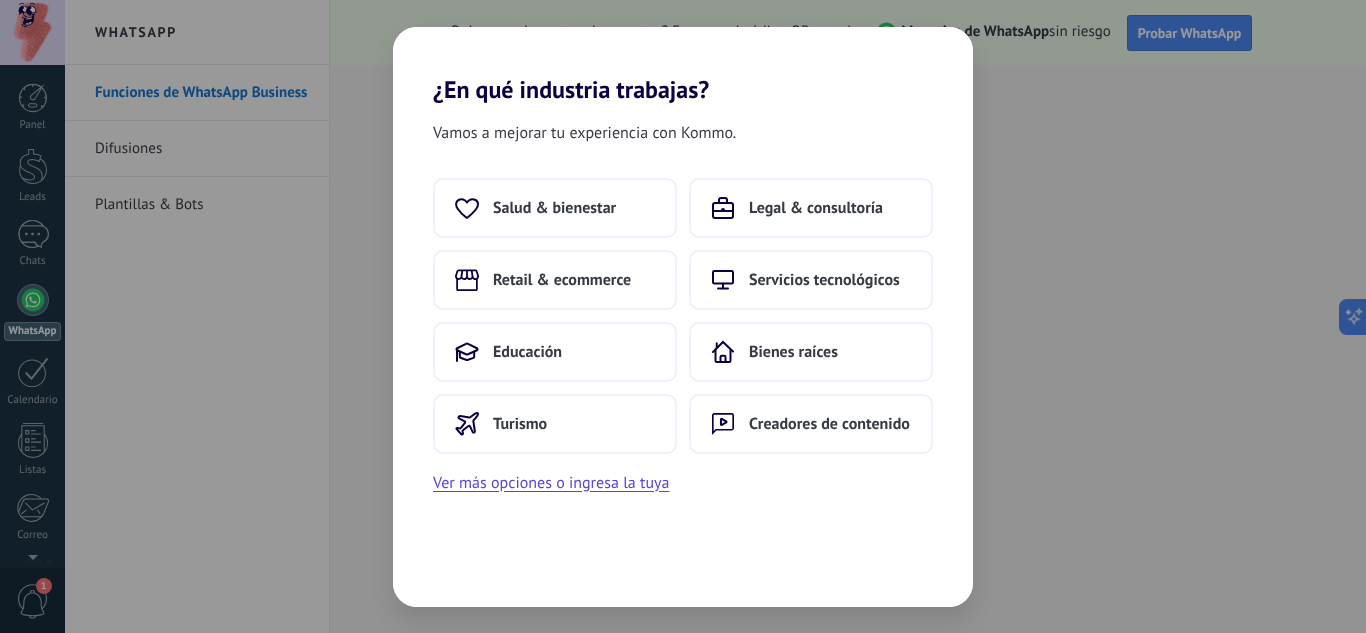 scroll, scrollTop: 0, scrollLeft: 0, axis: both 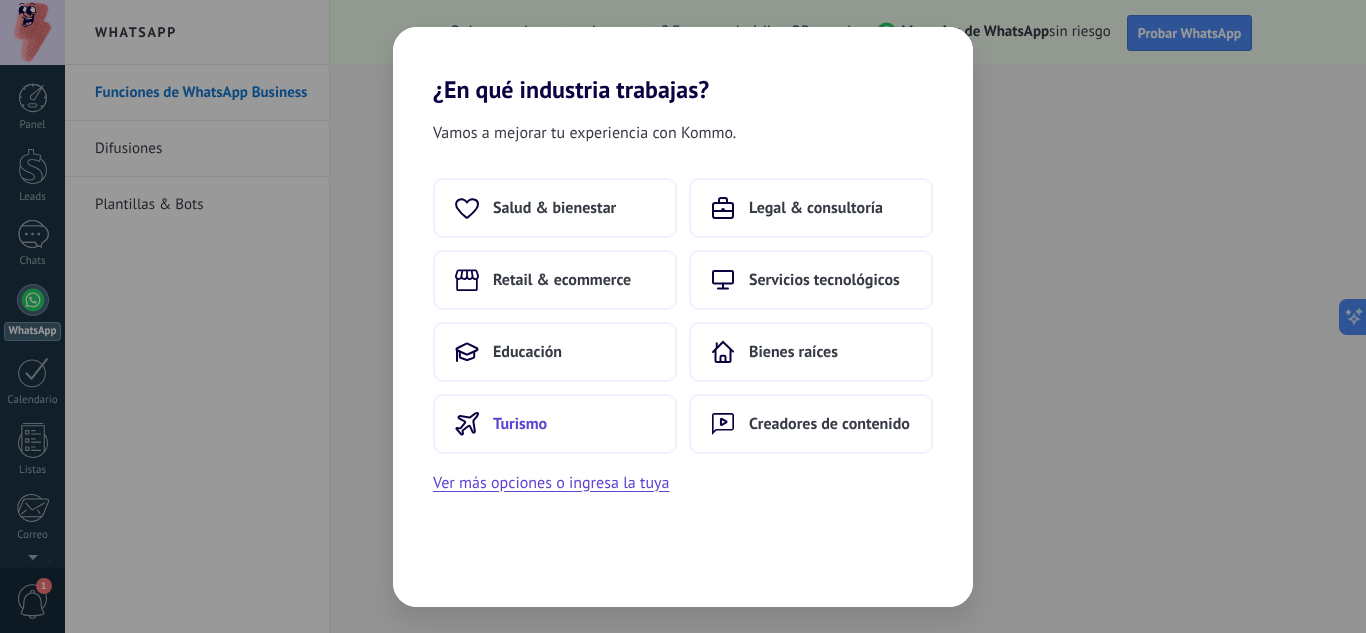click on "Turismo" at bounding box center [554, 208] 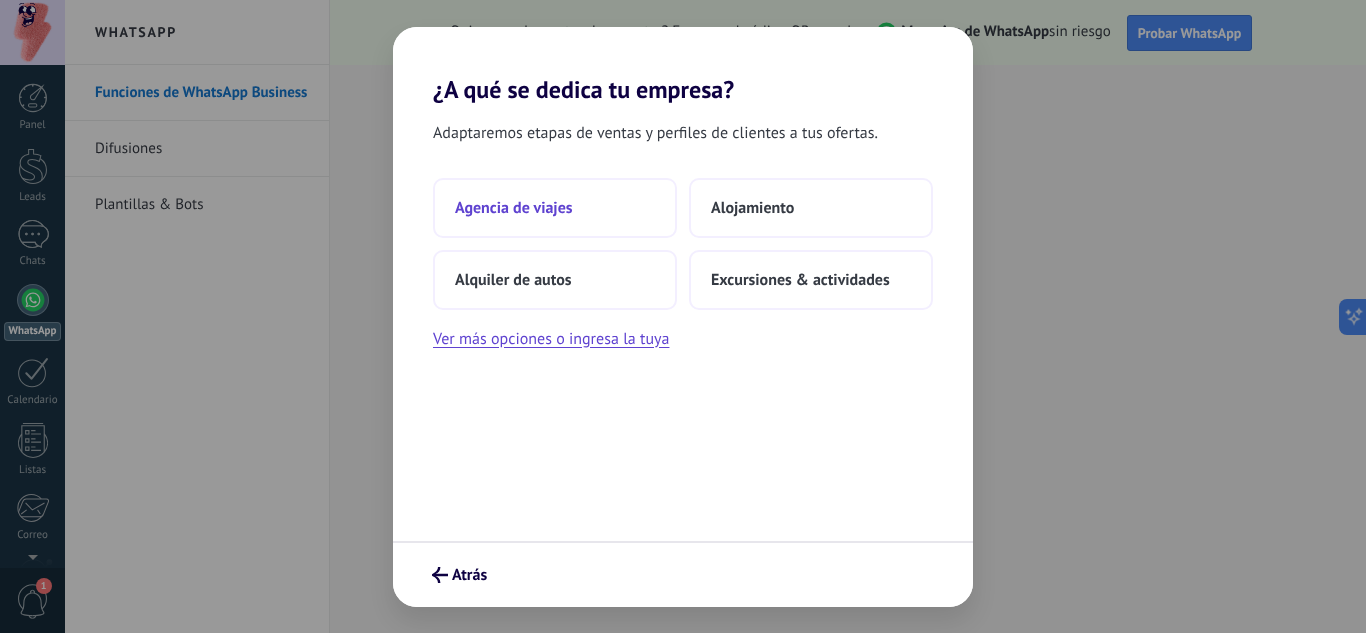 click on "Agencia de viajes" at bounding box center [514, 208] 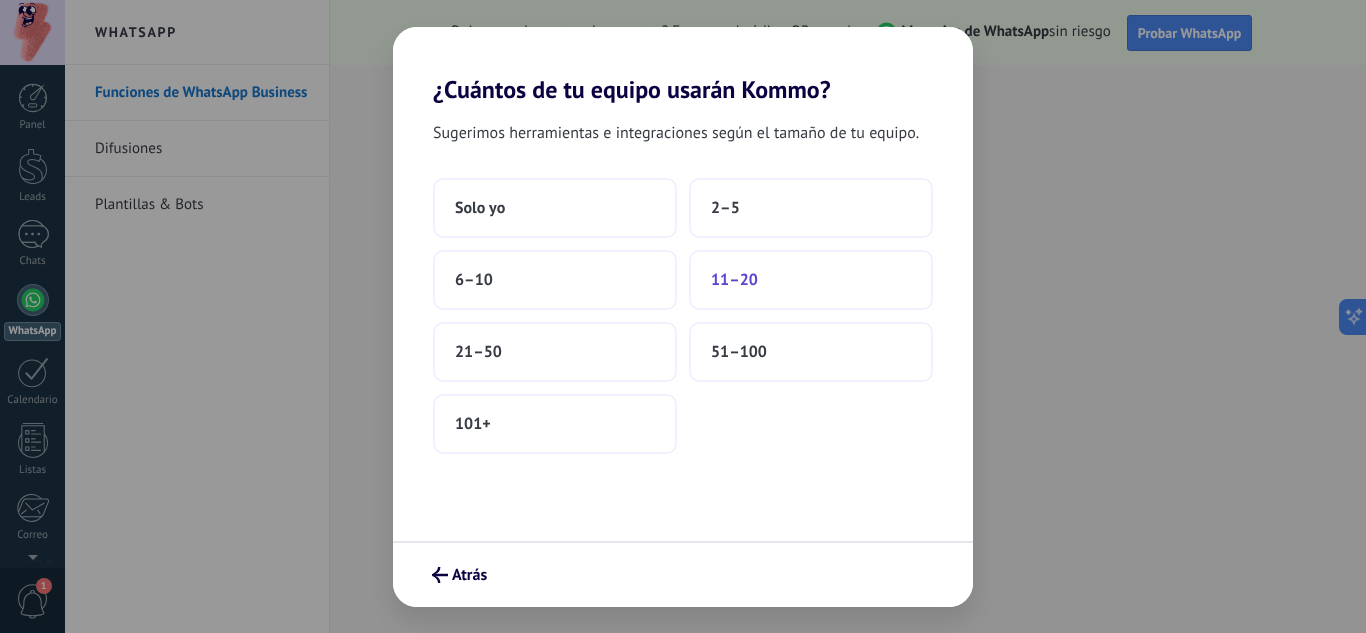 click on "11–20" at bounding box center [811, 280] 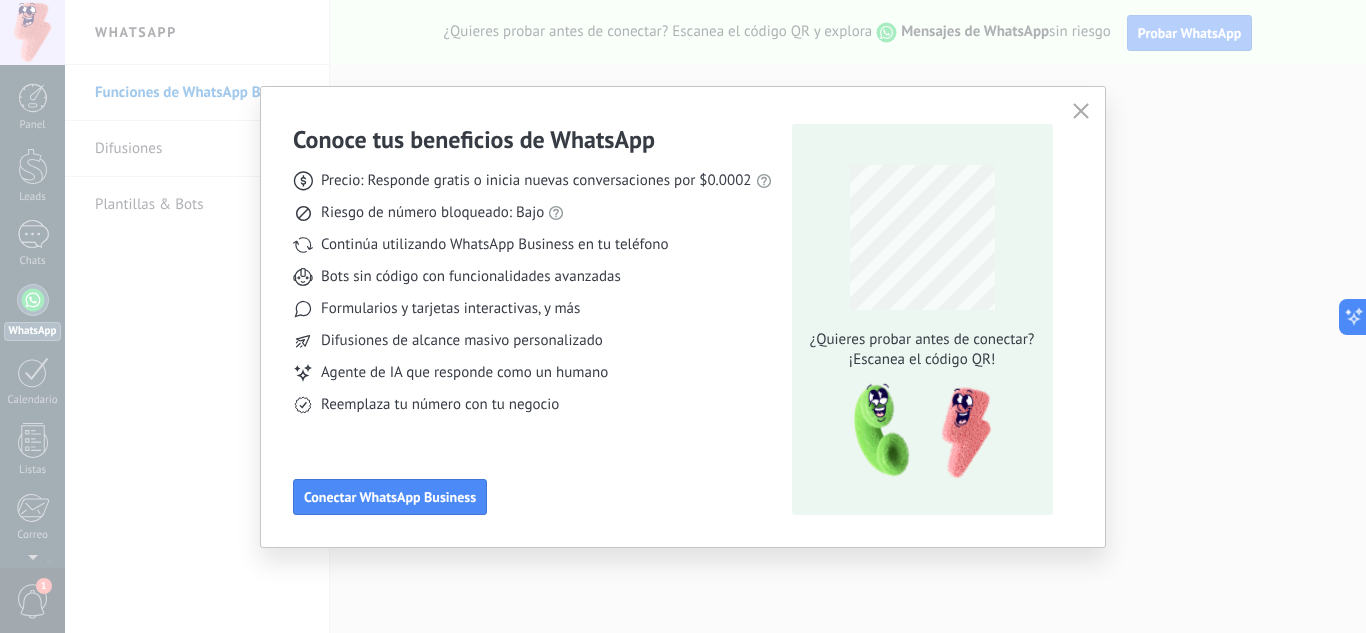 click at bounding box center (1081, 111) 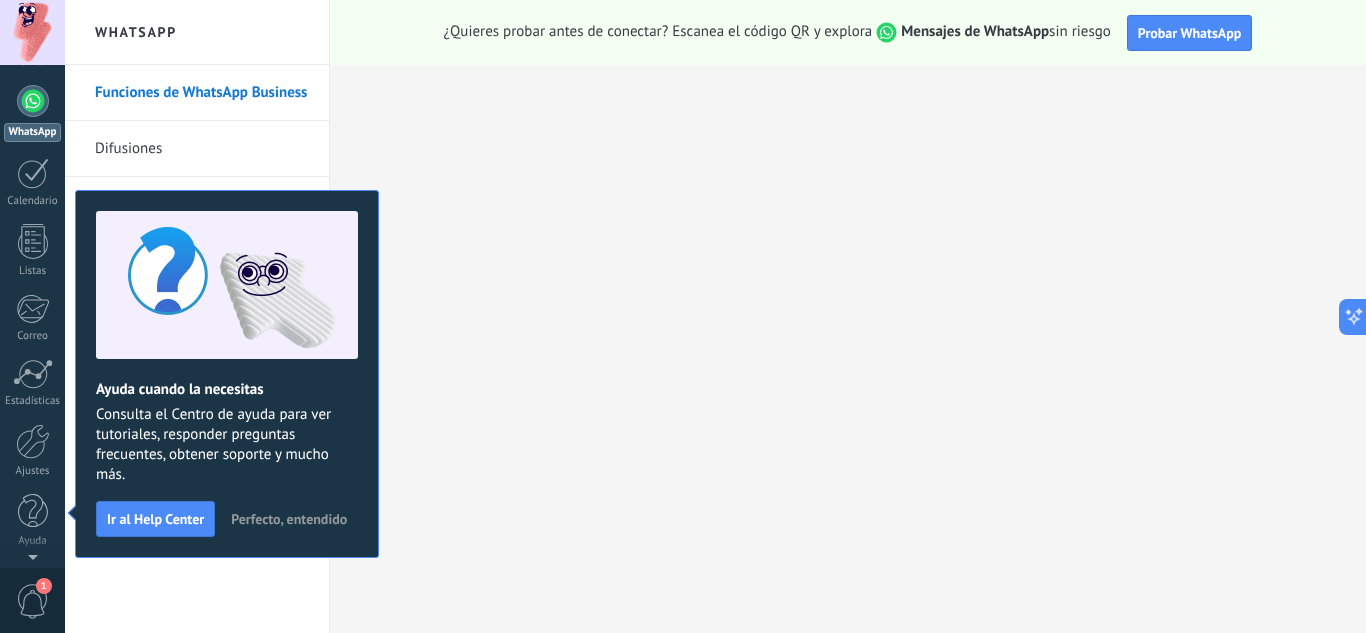 scroll, scrollTop: 0, scrollLeft: 0, axis: both 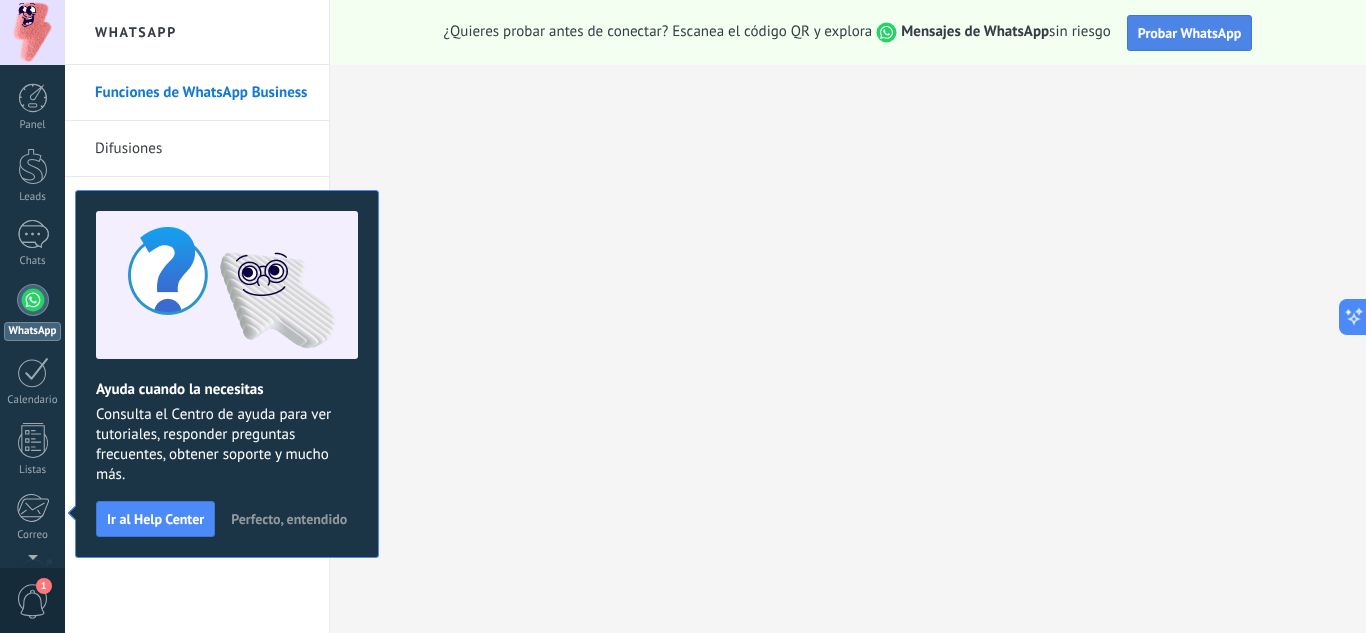 click on "Probar WhatsApp" at bounding box center [1190, 33] 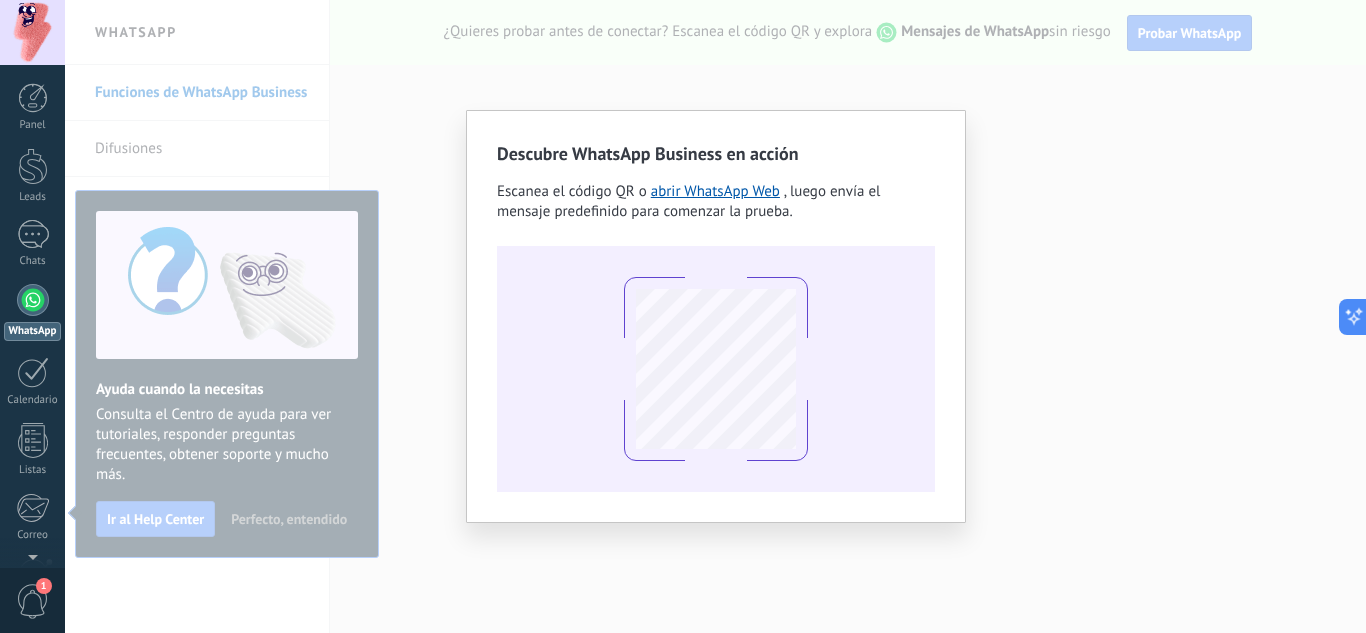 click on "Descubre WhatsApp Business en acción Escanea el código QR o   abrir WhatsApp Web   , luego envía el mensaje predefinido para comenzar la prueba." at bounding box center (715, 316) 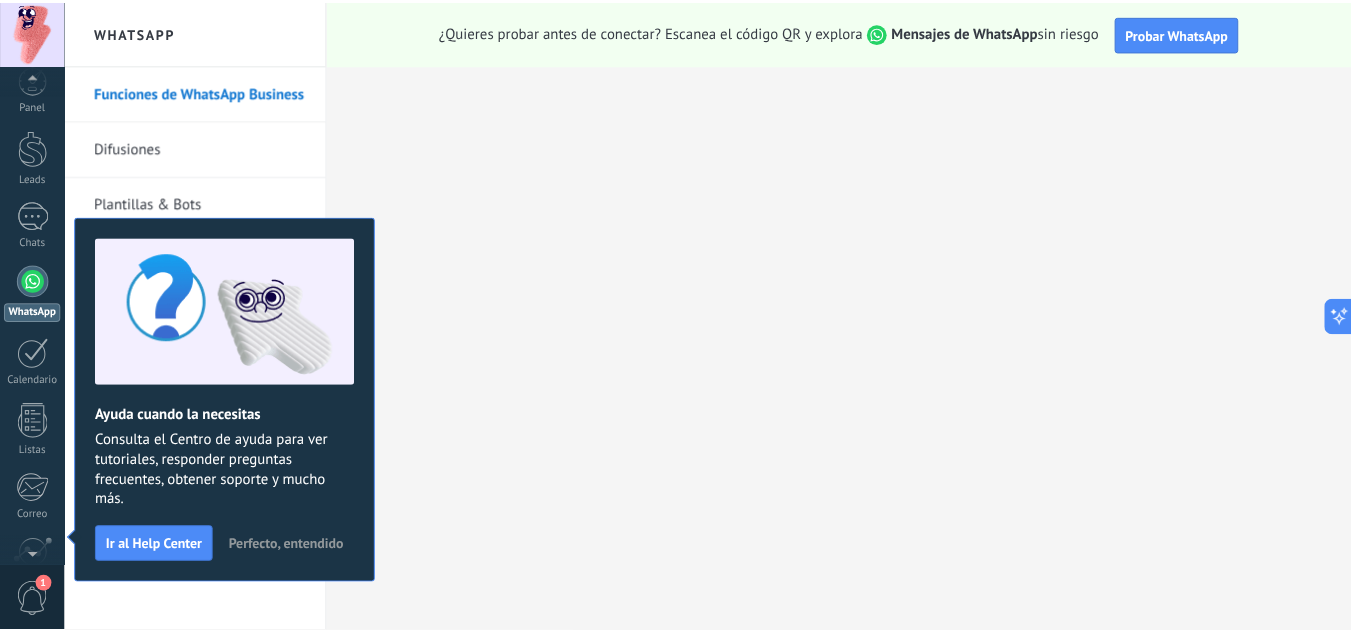 scroll, scrollTop: 199, scrollLeft: 0, axis: vertical 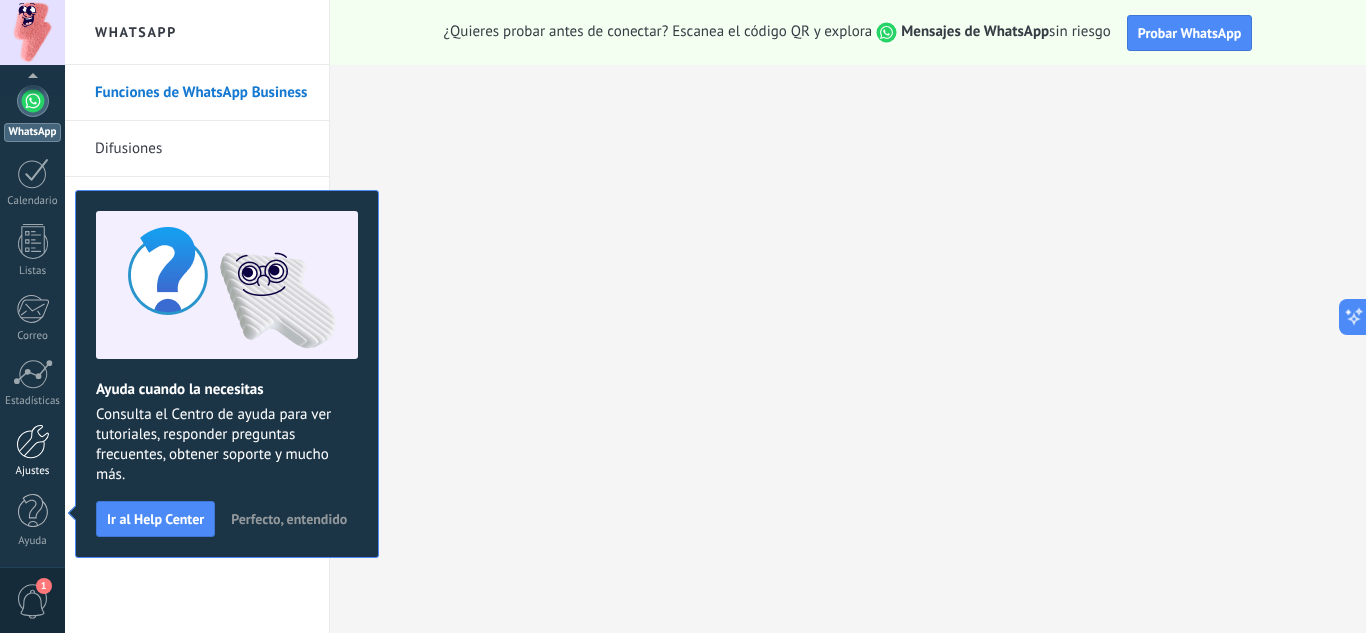 click at bounding box center (33, 441) 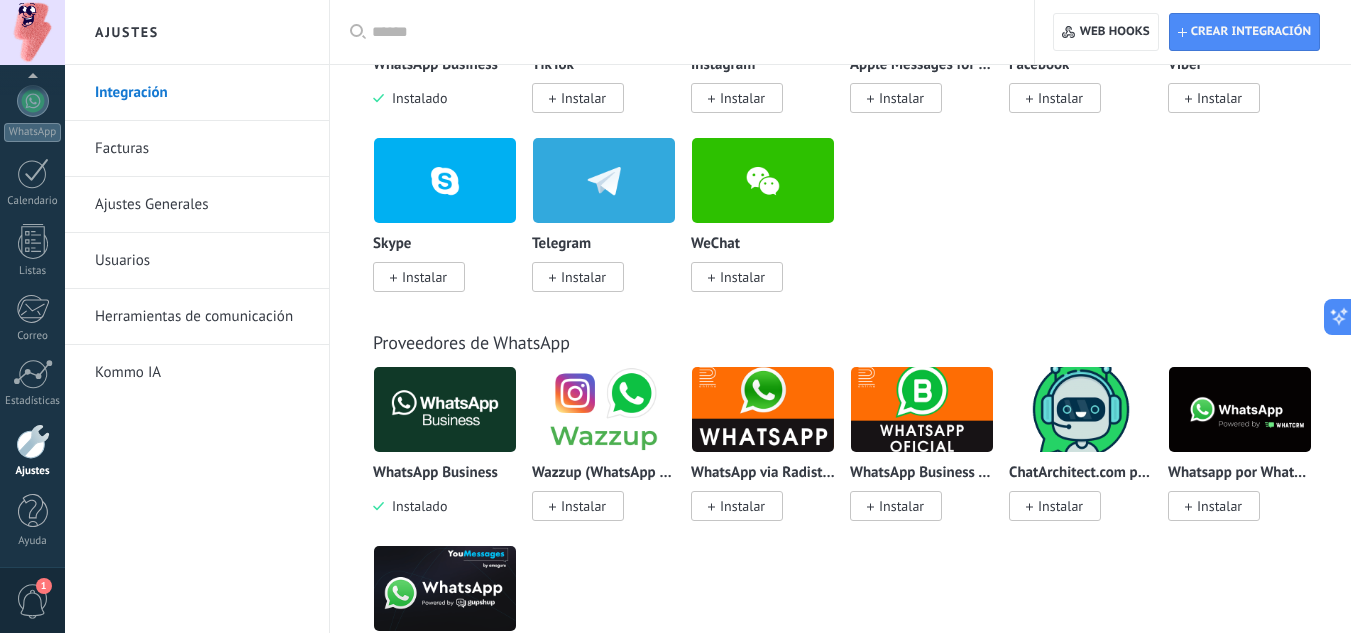 scroll, scrollTop: 0, scrollLeft: 0, axis: both 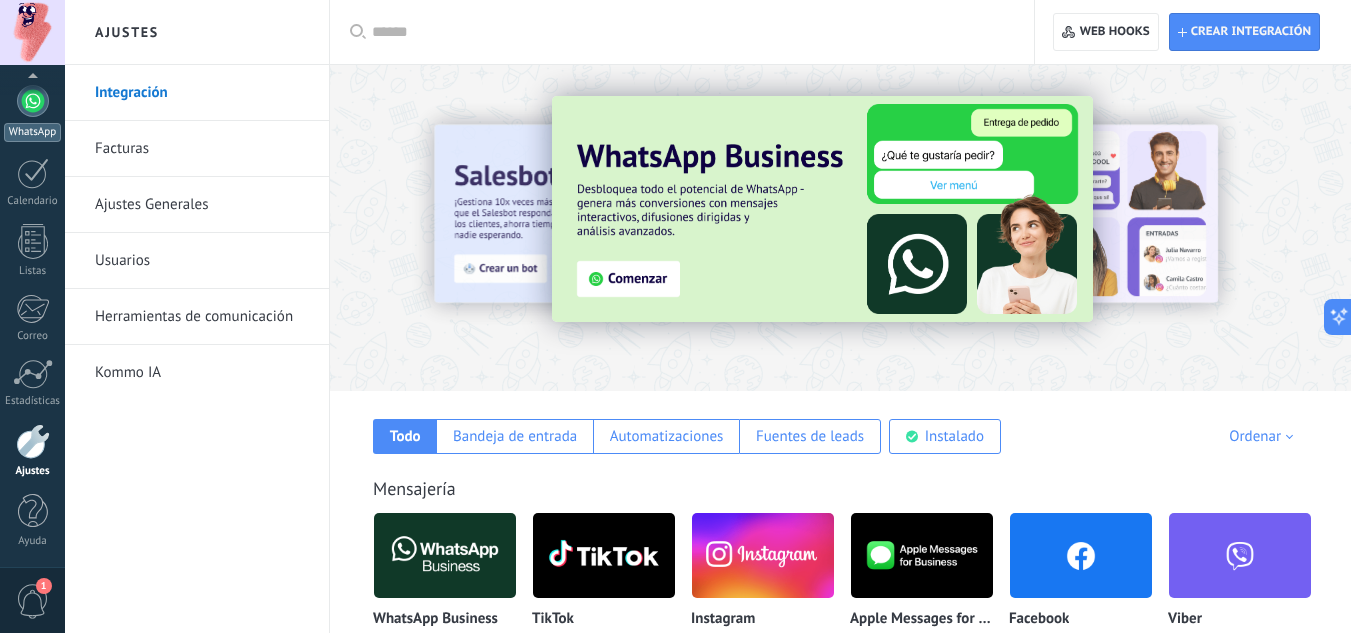 click at bounding box center [33, 101] 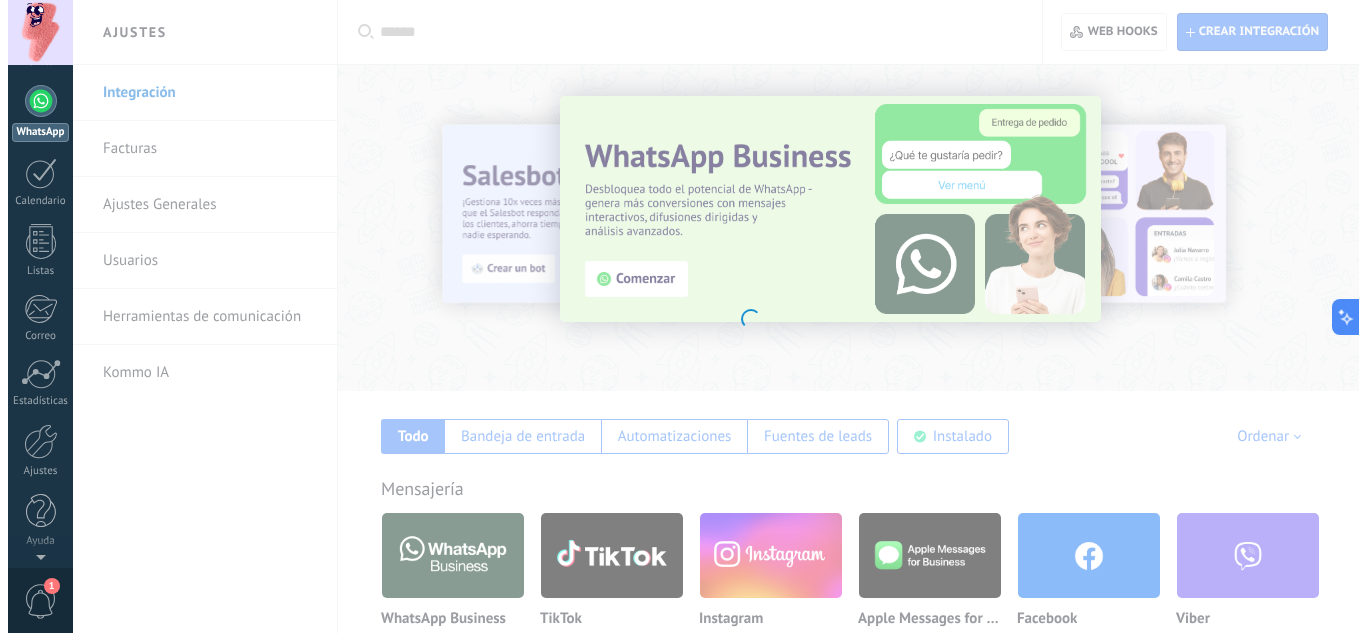 scroll, scrollTop: 0, scrollLeft: 0, axis: both 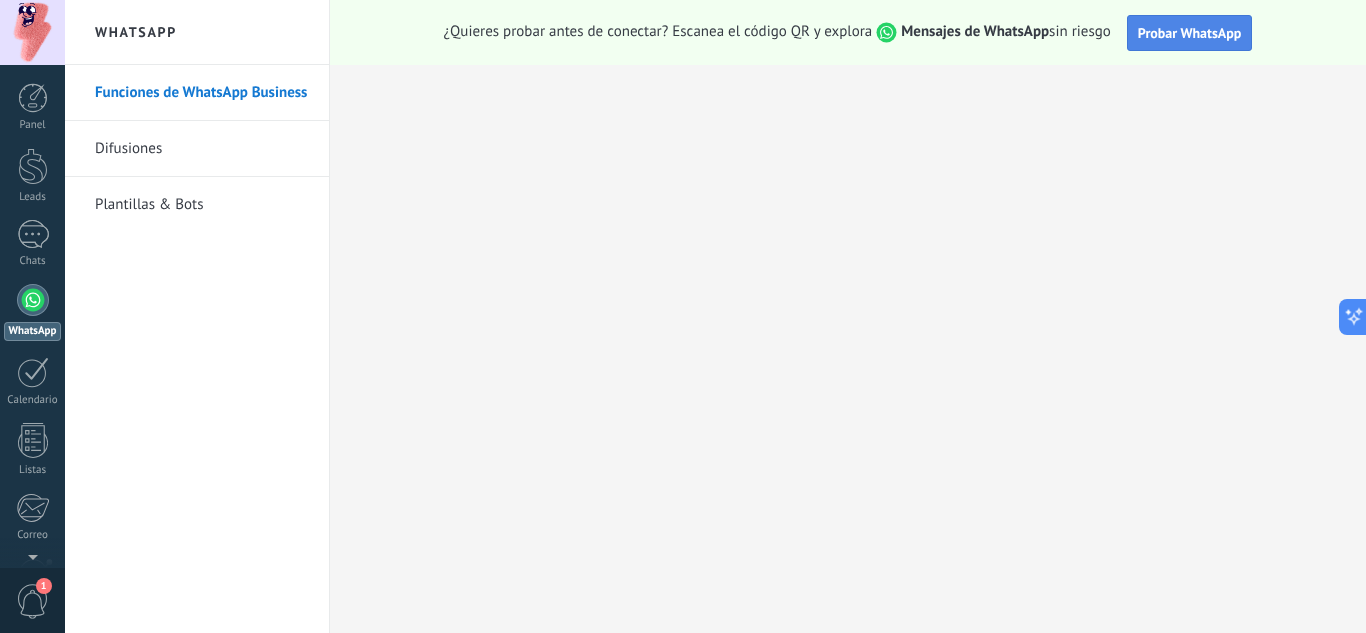 click on "Probar WhatsApp" at bounding box center [1190, 33] 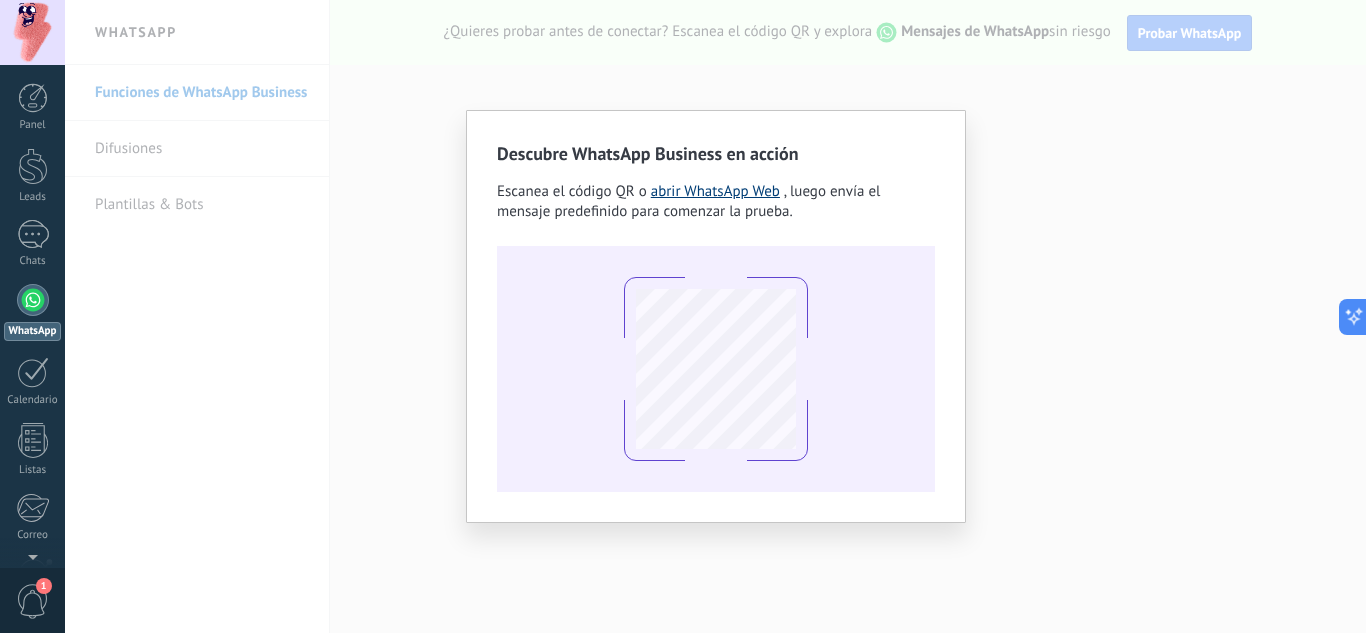 click on "abrir WhatsApp Web" at bounding box center (715, 191) 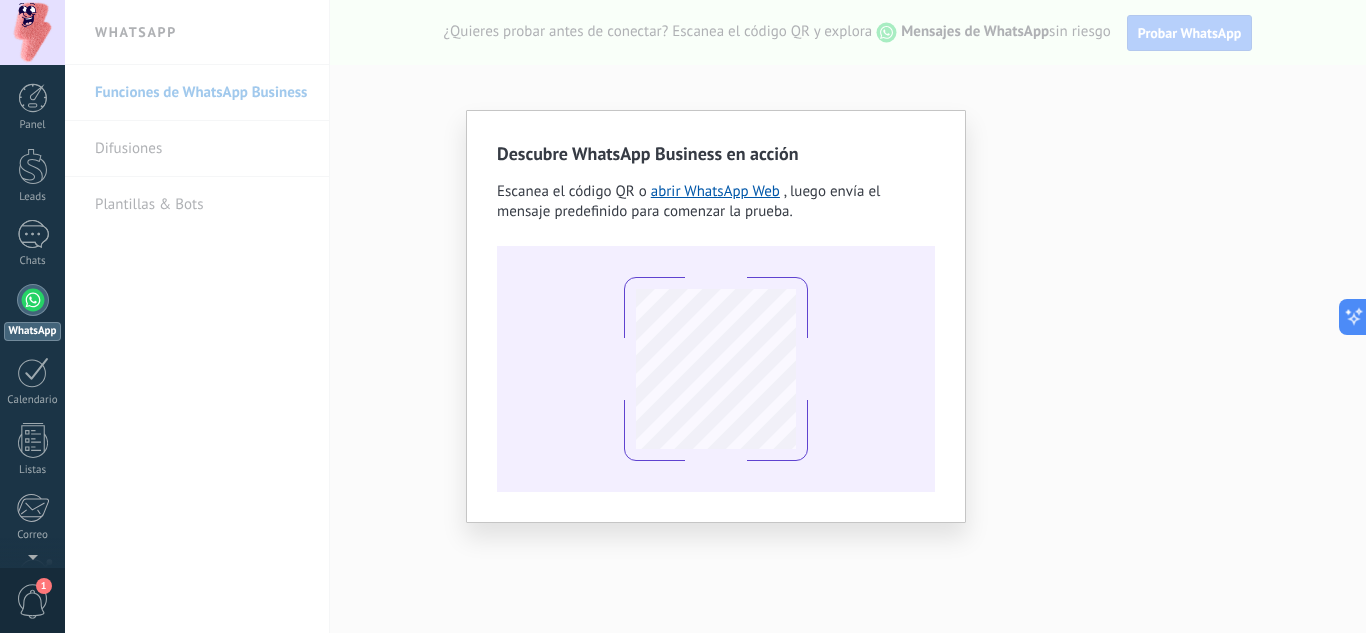click on "Descubre WhatsApp Business en acción Escanea el código QR o   abrir WhatsApp Web   , luego envía el mensaje predefinido para comenzar la prueba." at bounding box center [715, 316] 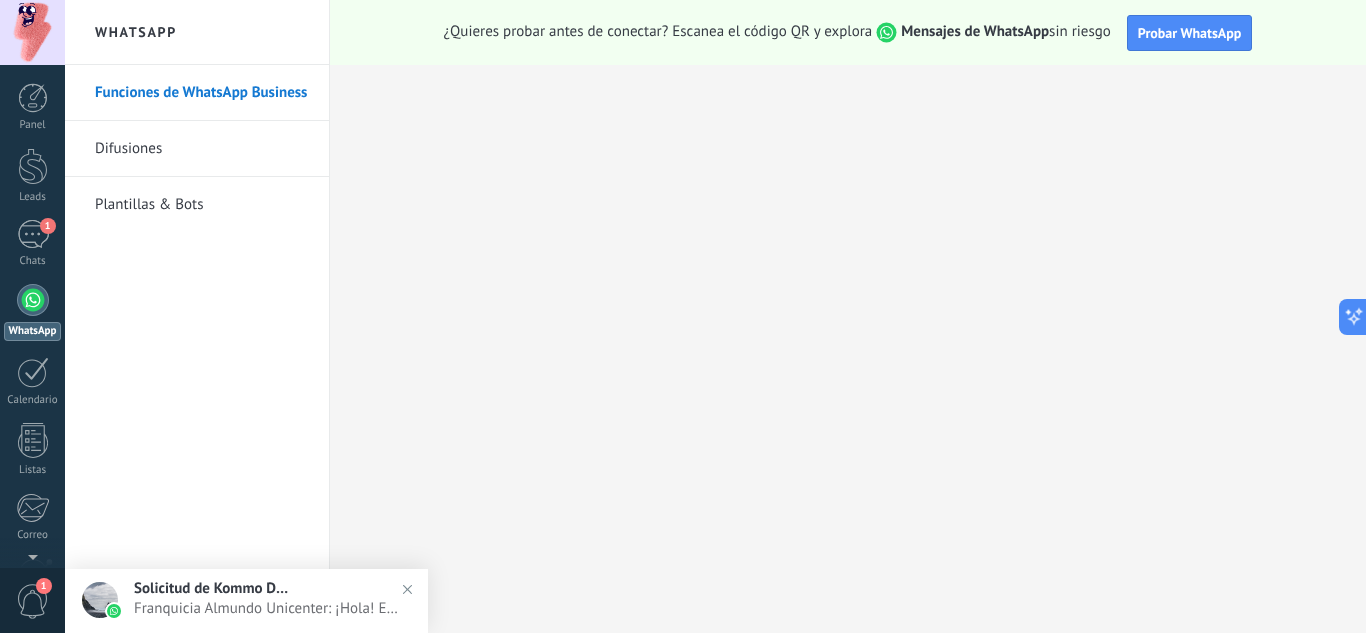 click on "Solicitud de Kommo Demo" at bounding box center [214, 588] 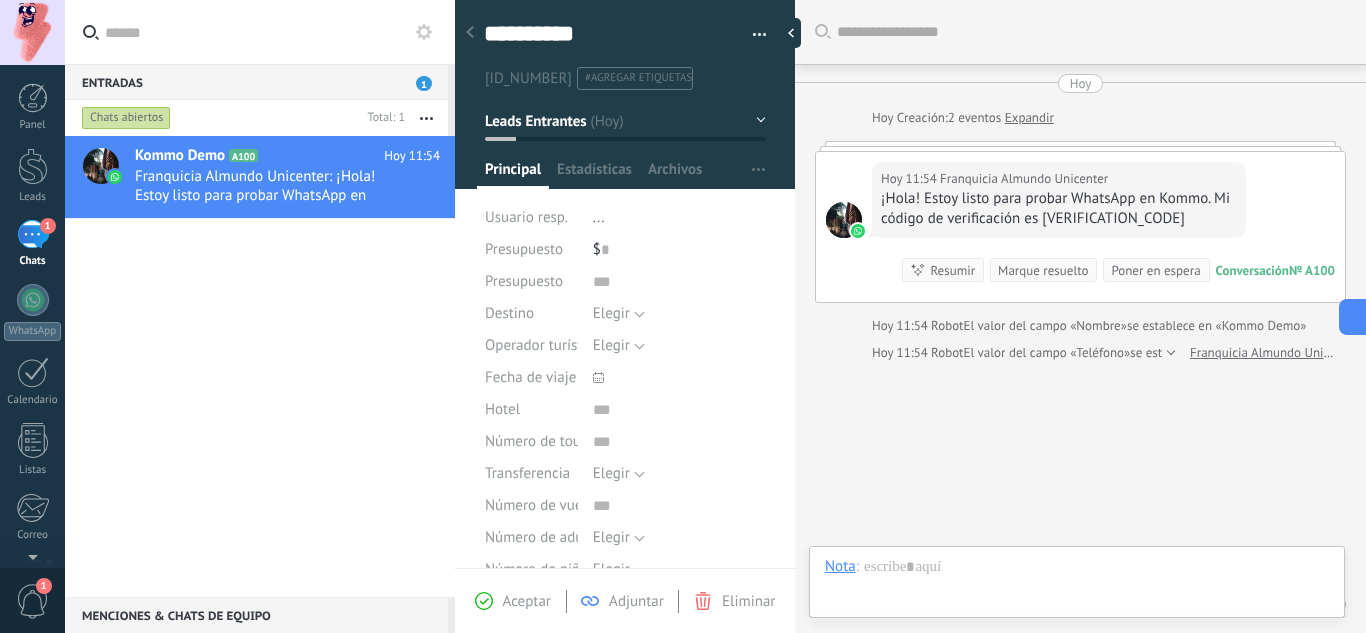 scroll, scrollTop: 79, scrollLeft: 0, axis: vertical 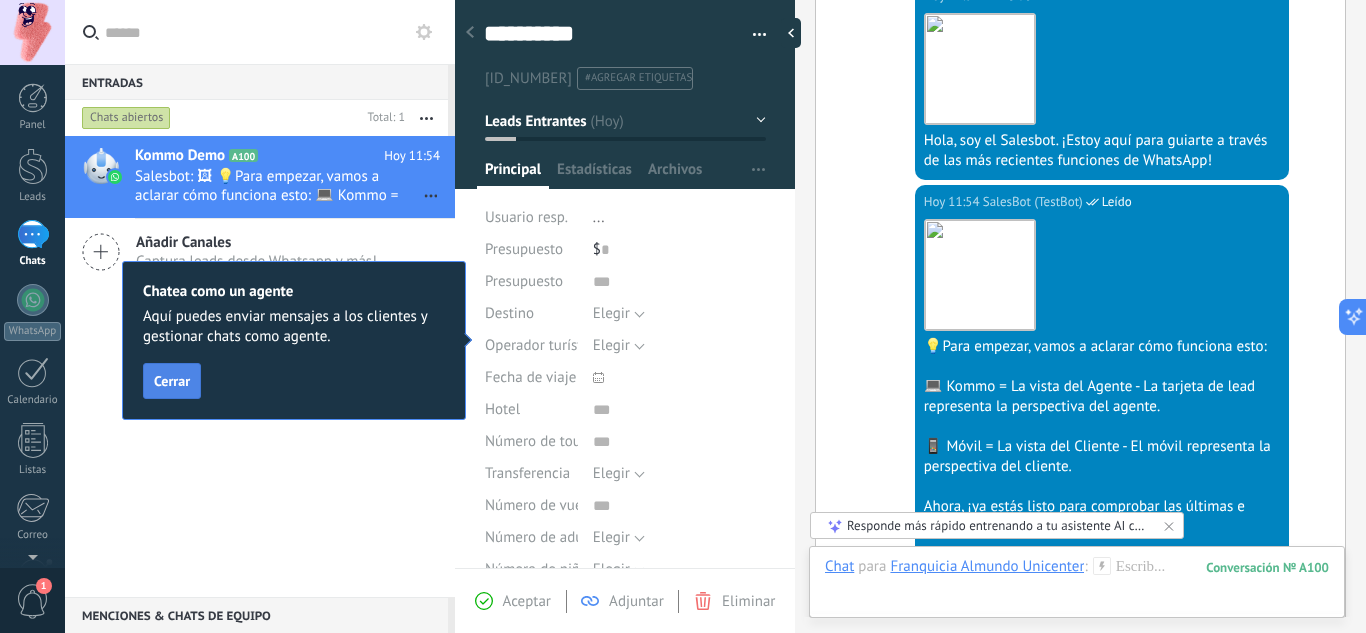 click on "Cerrar" at bounding box center (172, 381) 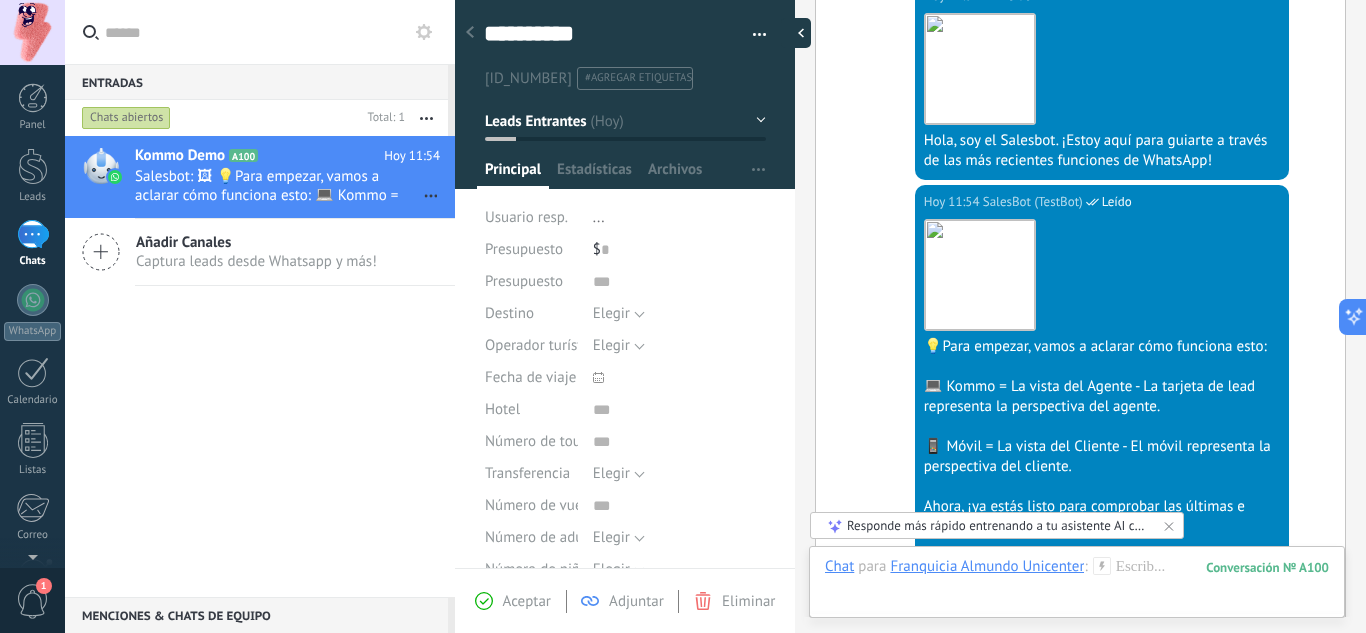 click at bounding box center (796, 33) 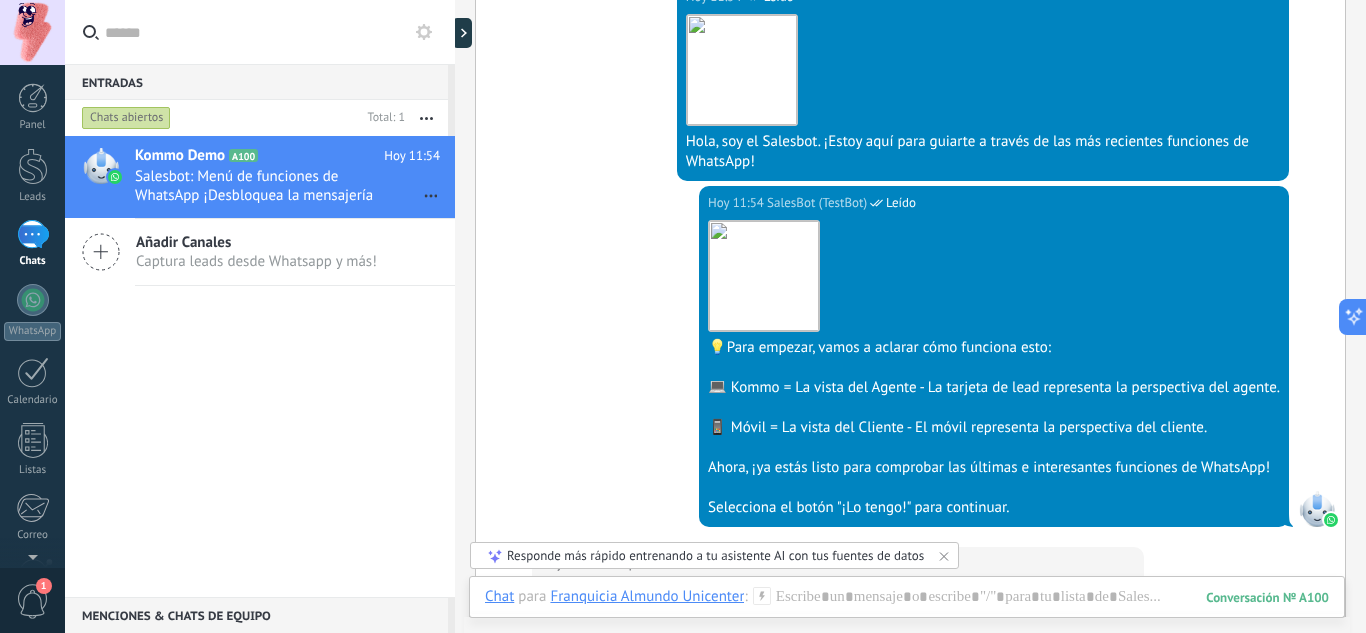 scroll, scrollTop: 0, scrollLeft: 0, axis: both 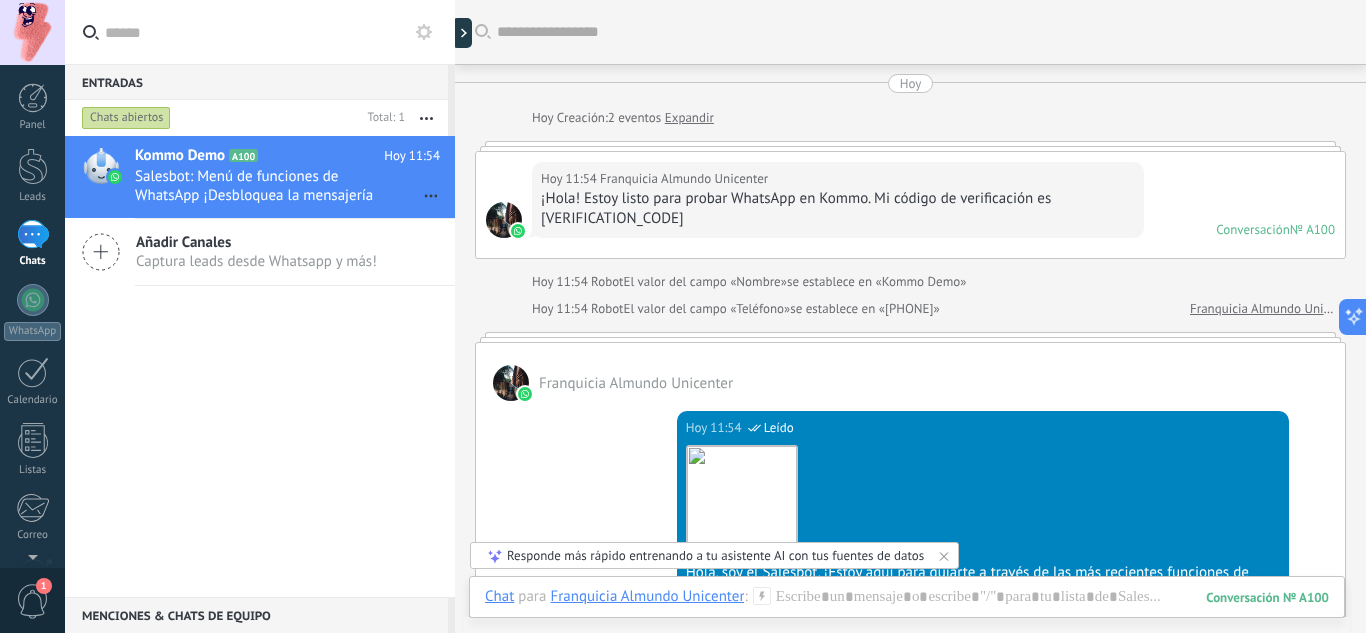 click at bounding box center [910, 146] 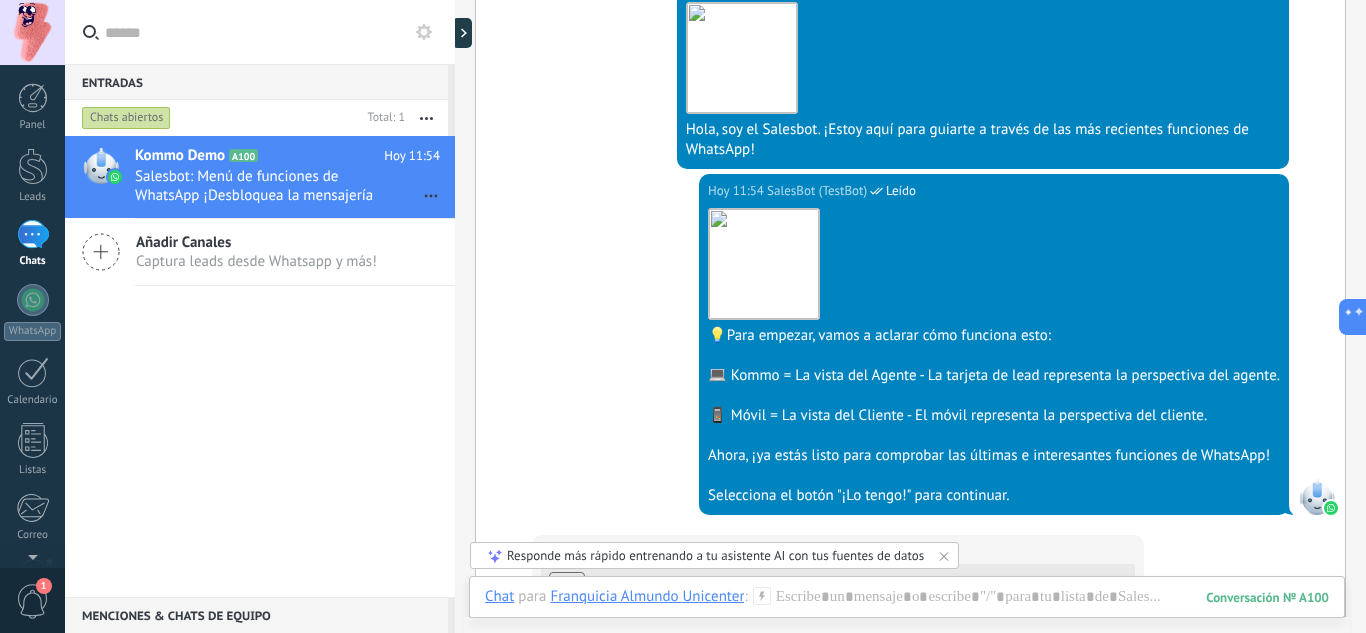 scroll, scrollTop: 468, scrollLeft: 0, axis: vertical 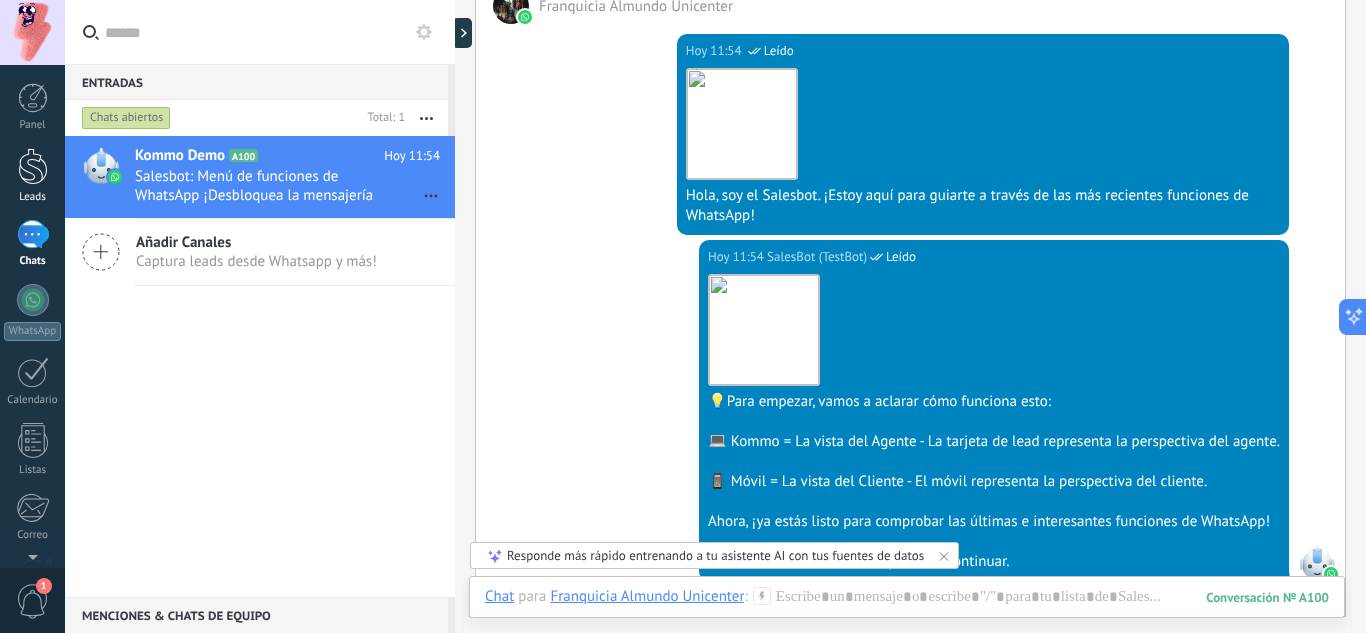 click at bounding box center [33, 166] 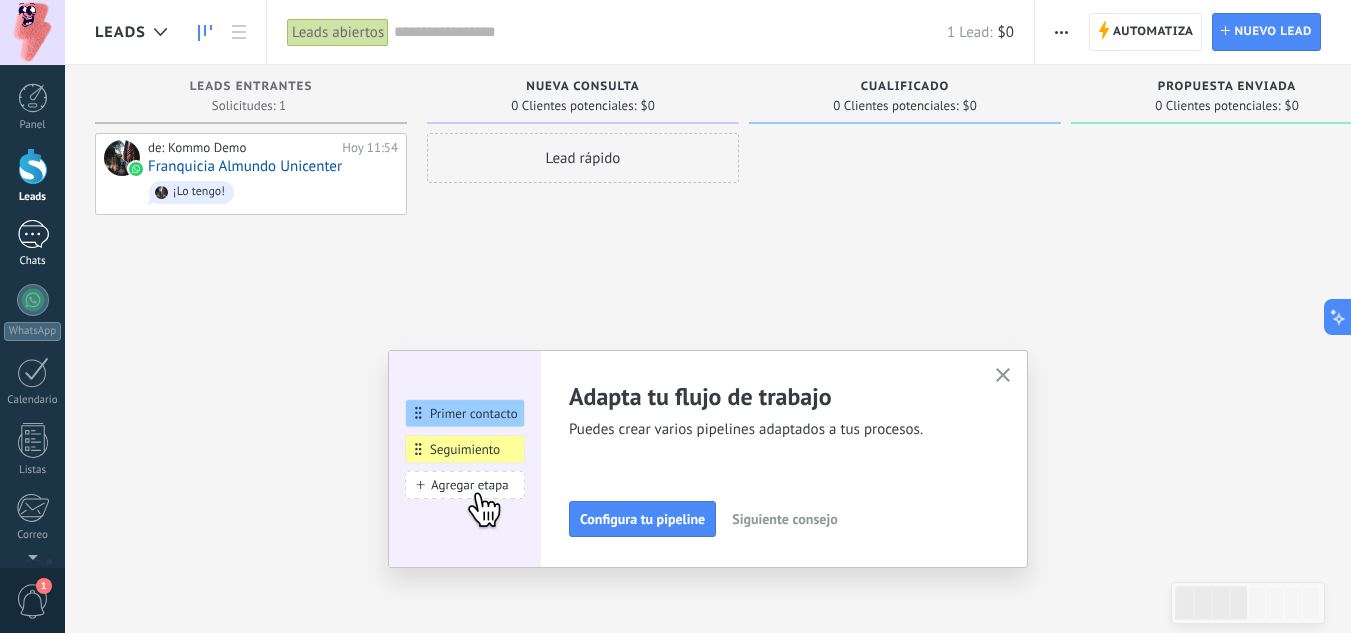 click on "1" at bounding box center (33, 234) 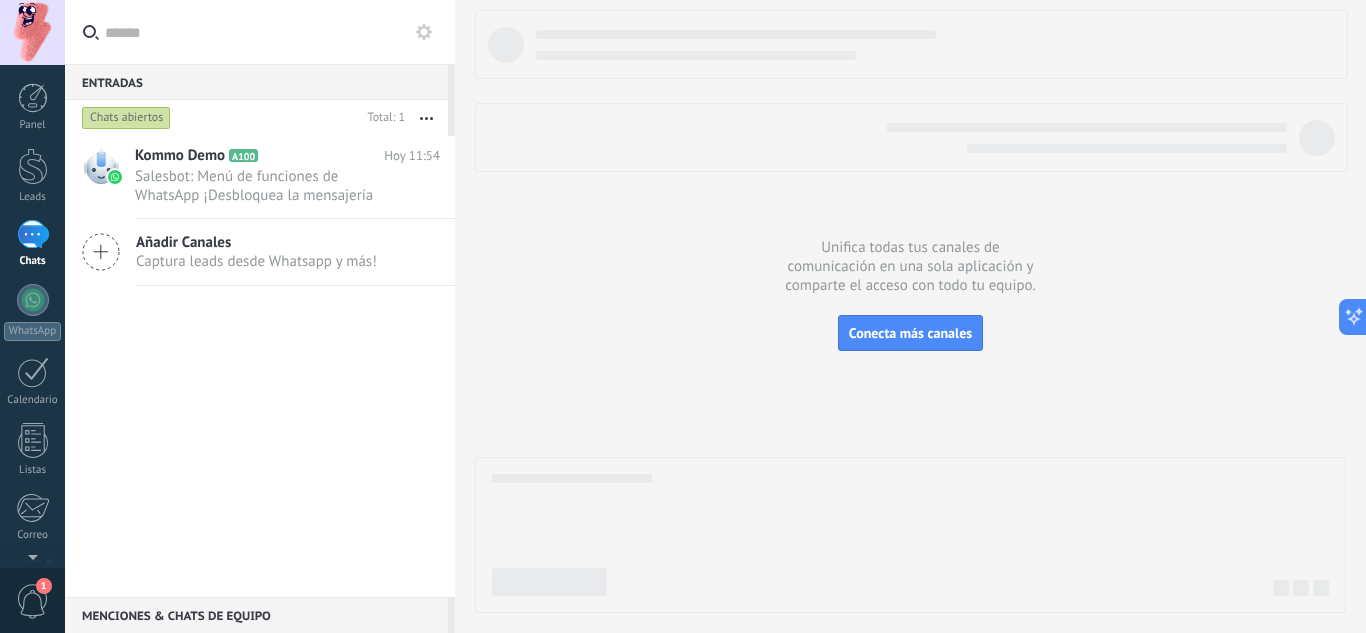click at bounding box center [426, 118] 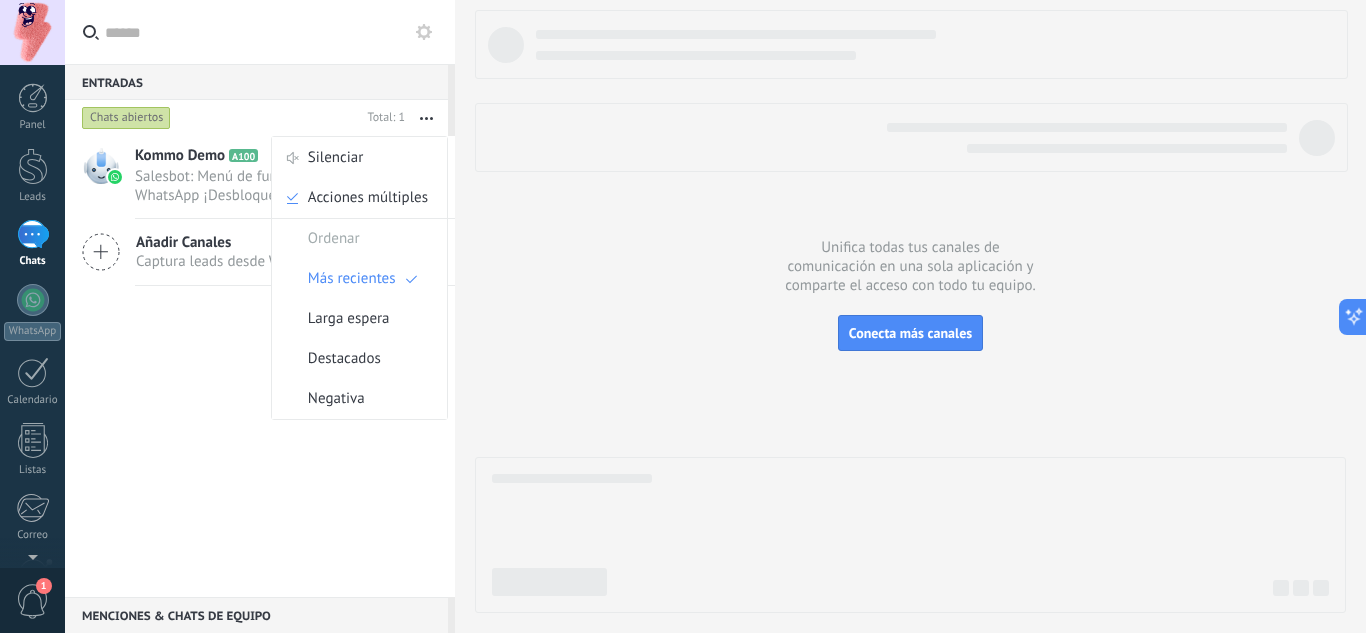 click at bounding box center (426, 118) 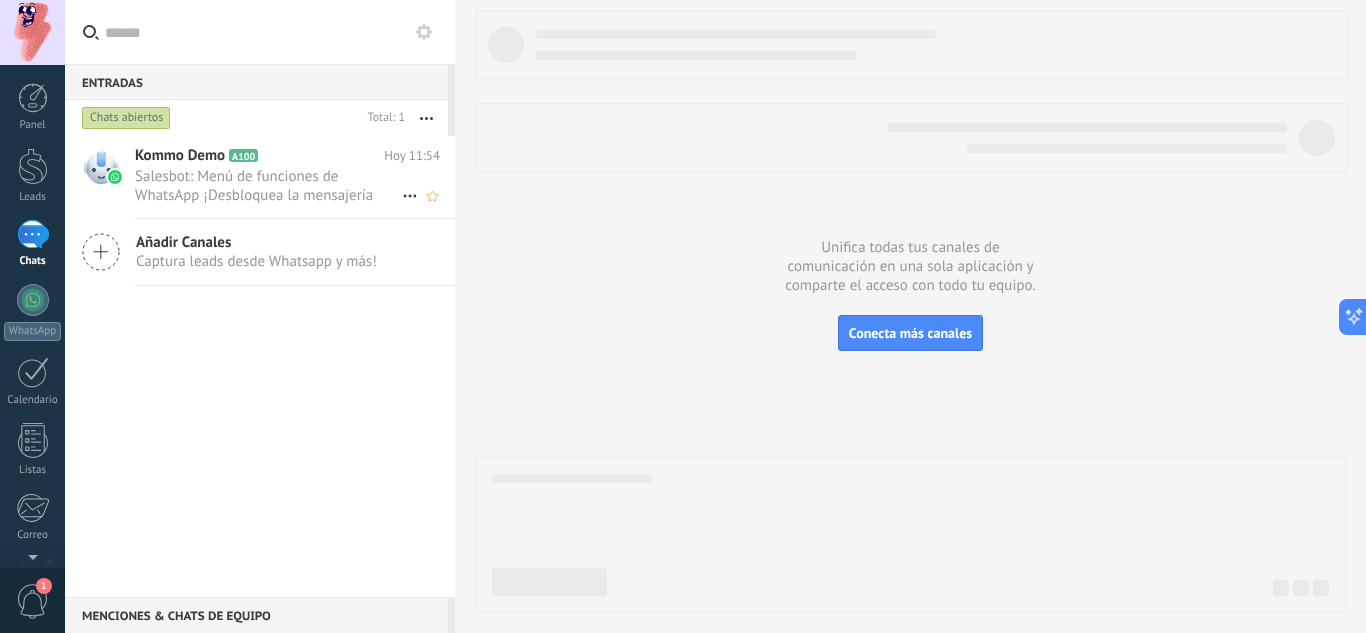 click on "Salesbot: Menú de funciones de WhatsApp
¡Desbloquea la mensajería mejorada en WhatsApp! Haz clic en «Más información» pa..." at bounding box center (268, 186) 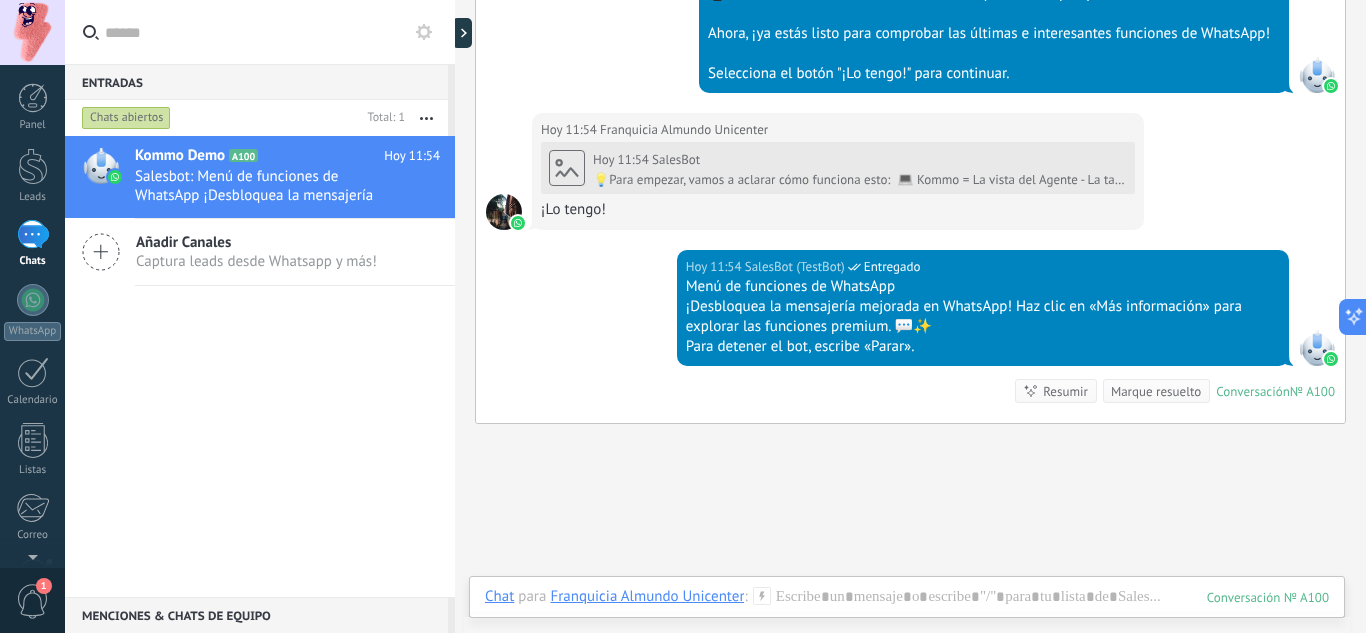 scroll, scrollTop: 0, scrollLeft: 0, axis: both 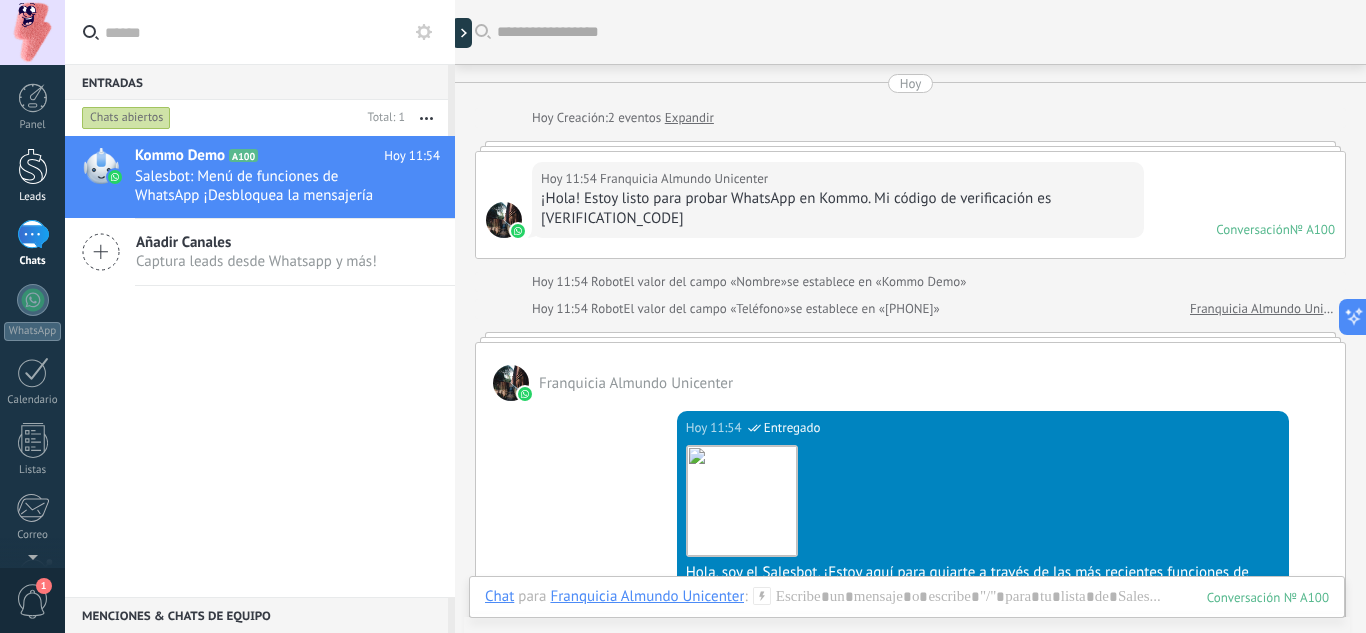 click at bounding box center (33, 166) 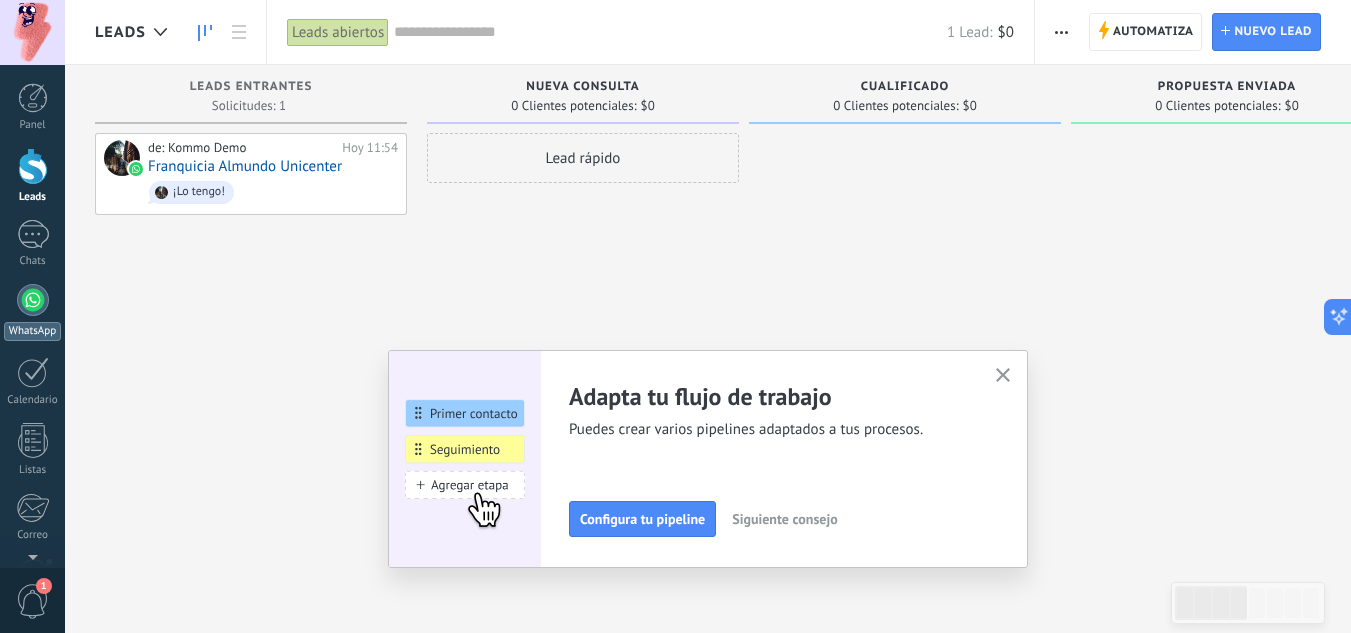 click at bounding box center [33, 300] 